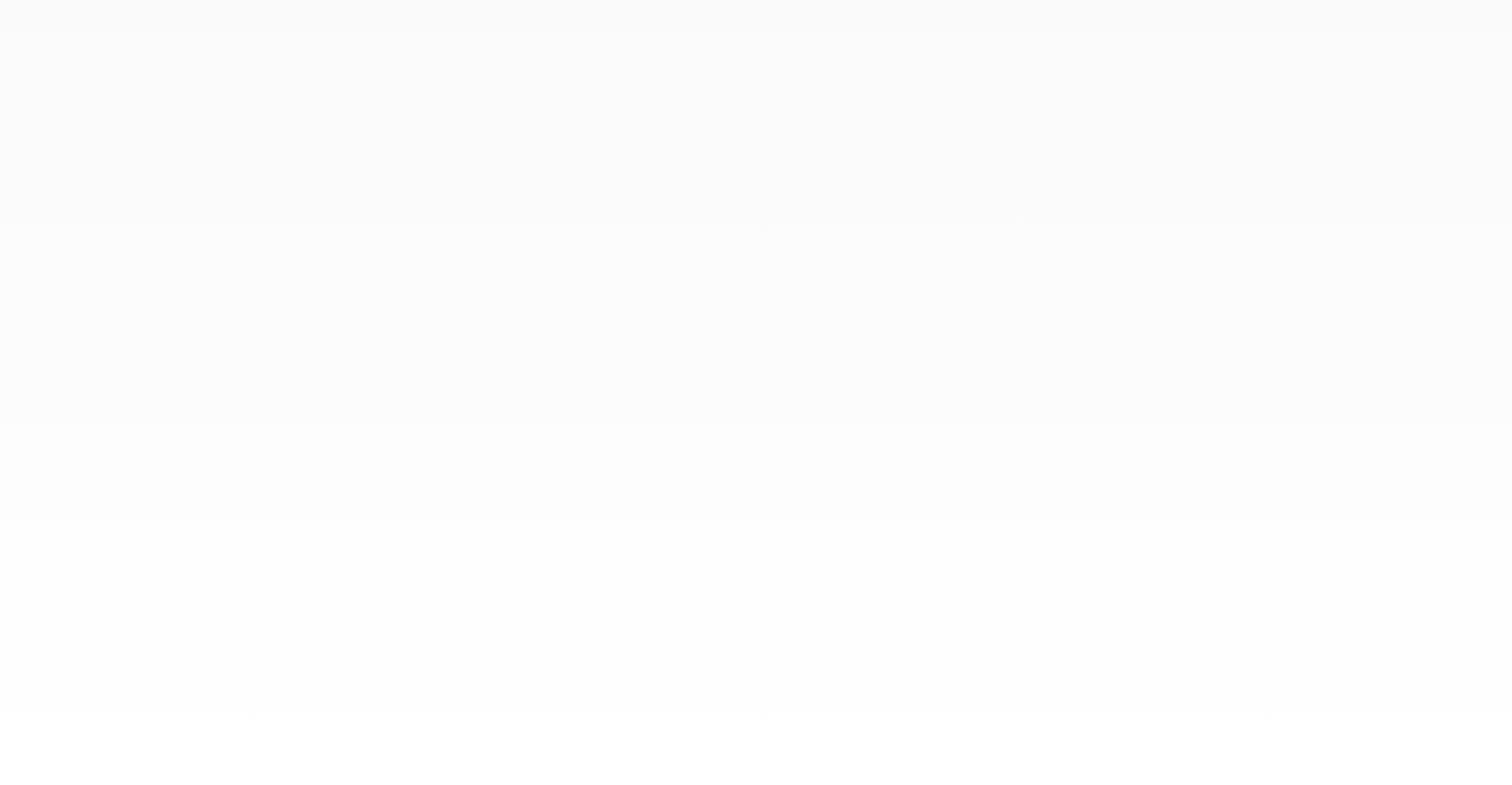scroll, scrollTop: 0, scrollLeft: 0, axis: both 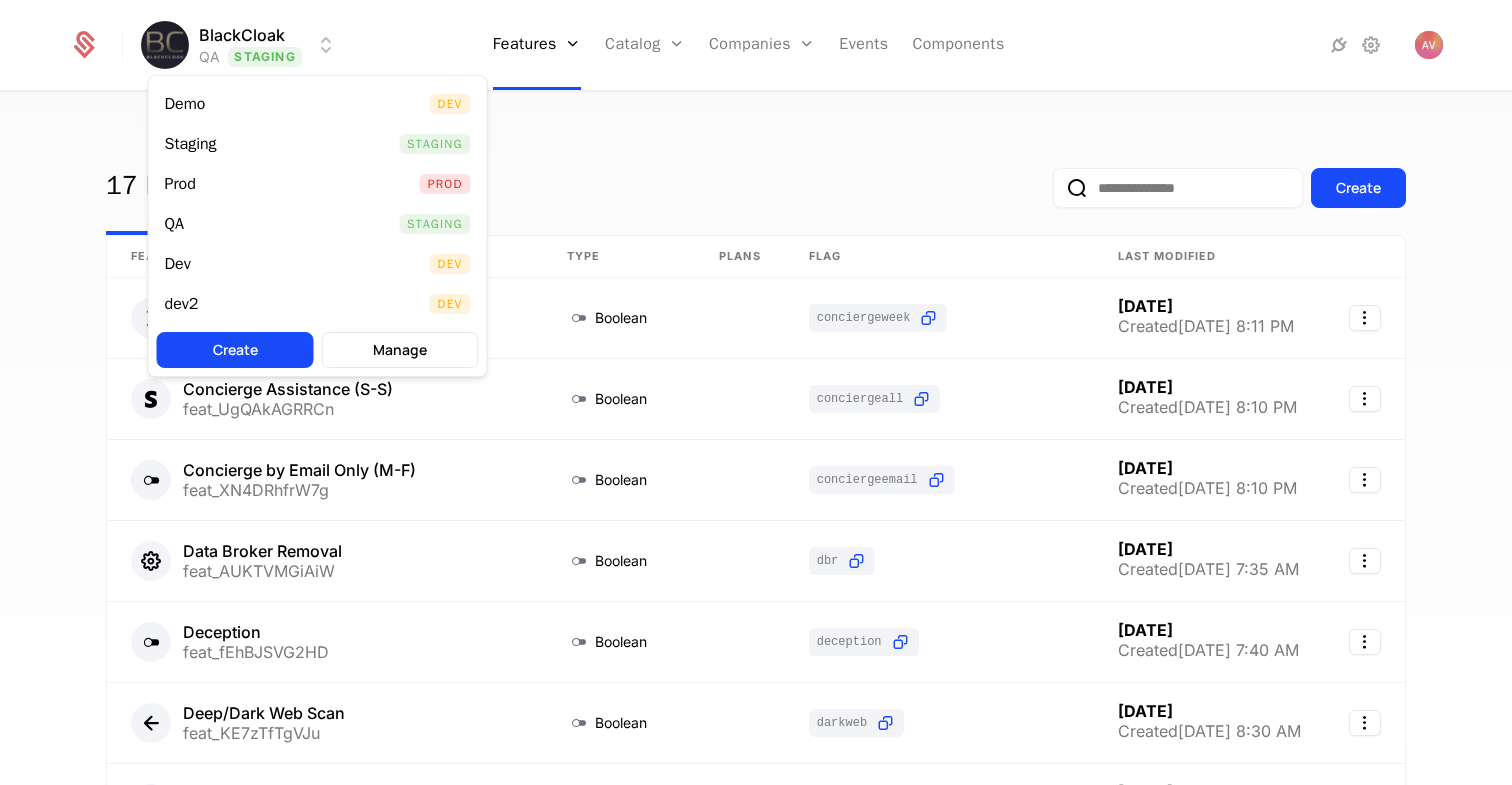 click on "BlackCloak QA Staging Features Features Flags Catalog Plans Add Ons Configuration Companies Companies Users Events Components 17 Features 33 Flags Create Feature Type Plans Flag Last Modified Concierge Assistance (M-F) feat_PSQLDSNChih Boolean conciergeweek [DATE] Created  [DATE] 8:11 PM Concierge Assistance (S-S) feat_UgQAkAGRRCn Boolean conciergeall [DATE] Created  [DATE] 8:10 PM Concierge by Email Only (M-F) feat_XN4DRhfrW7g Boolean conciergeemail [DATE] Created  [DATE] 8:10 PM Data Broker Removal feat_AUKTVMGiAiW Boolean dbr [DATE] Created  [DATE] 7:35 AM Deception feat_fEhBJSVG2HD Boolean deception [DATE] Created  [DATE] 7:40 AM Deep/Dark Web Scan feat_KE7zTfTgVJu Boolean darkweb [DATE] Created  [DATE] 8:30 AM Device Protection & Monitoring - Computers feat_BaqvgqjP8LT Boolean antimalwareprotectioncomputers [DATE] Created  [DATE] 8:05 PM Device Protection & Monitoring - Mobile feat_3uGwkiH7Ufm Boolean antimalwareprotectionmobile" at bounding box center [756, 392] 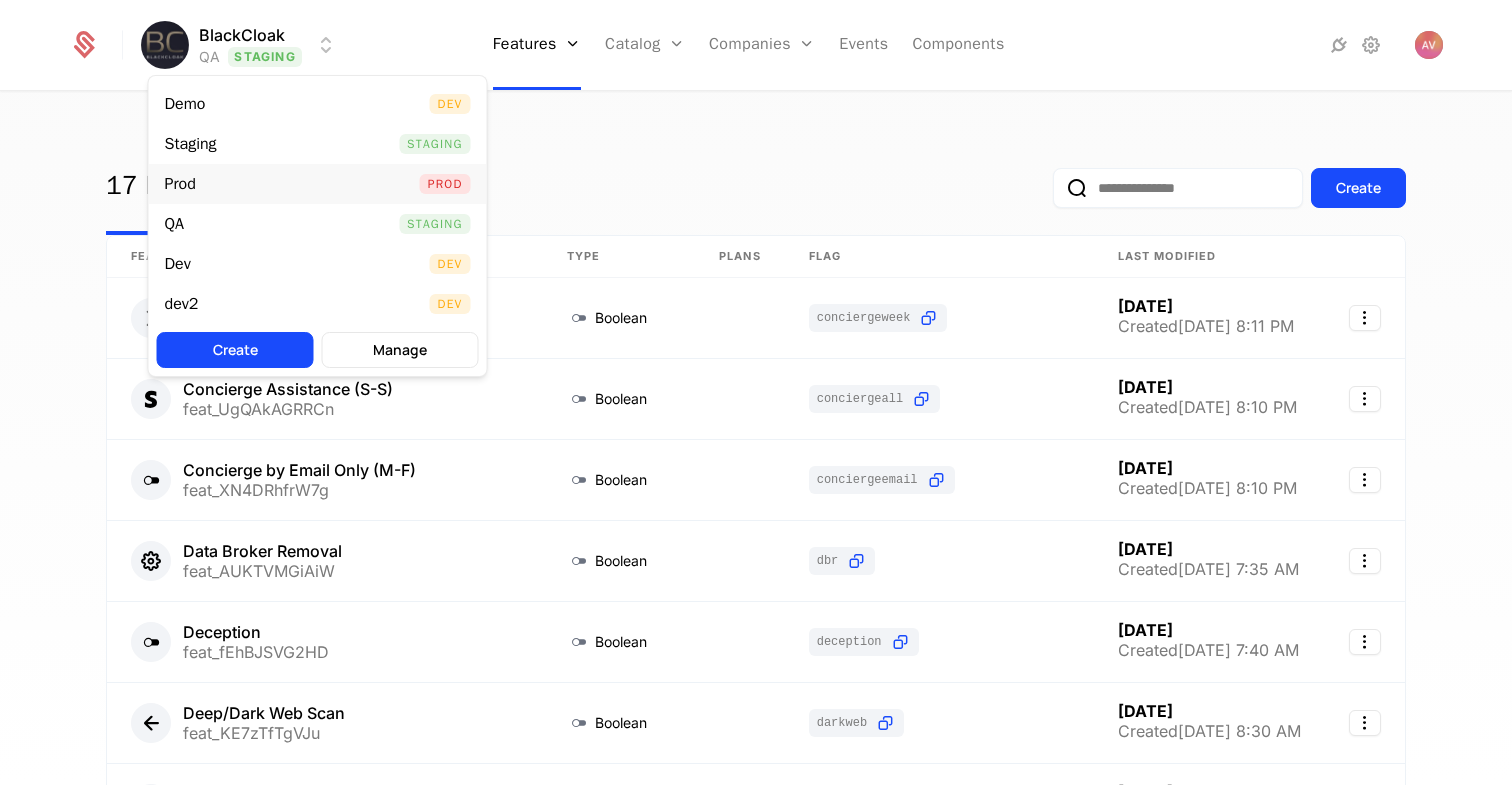 click on "Prod Prod" at bounding box center (318, 184) 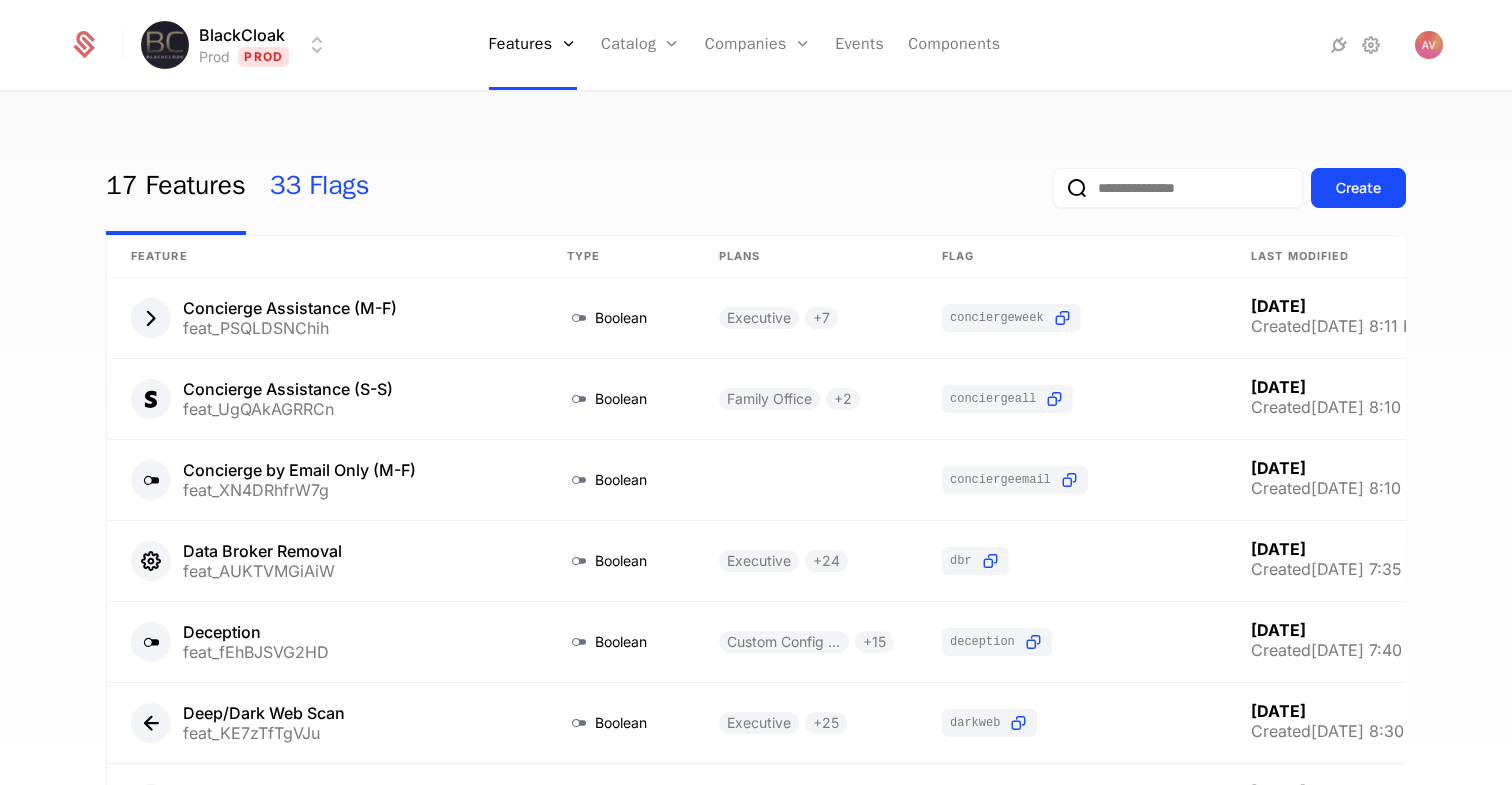 click on "33 Flags" at bounding box center [320, 188] 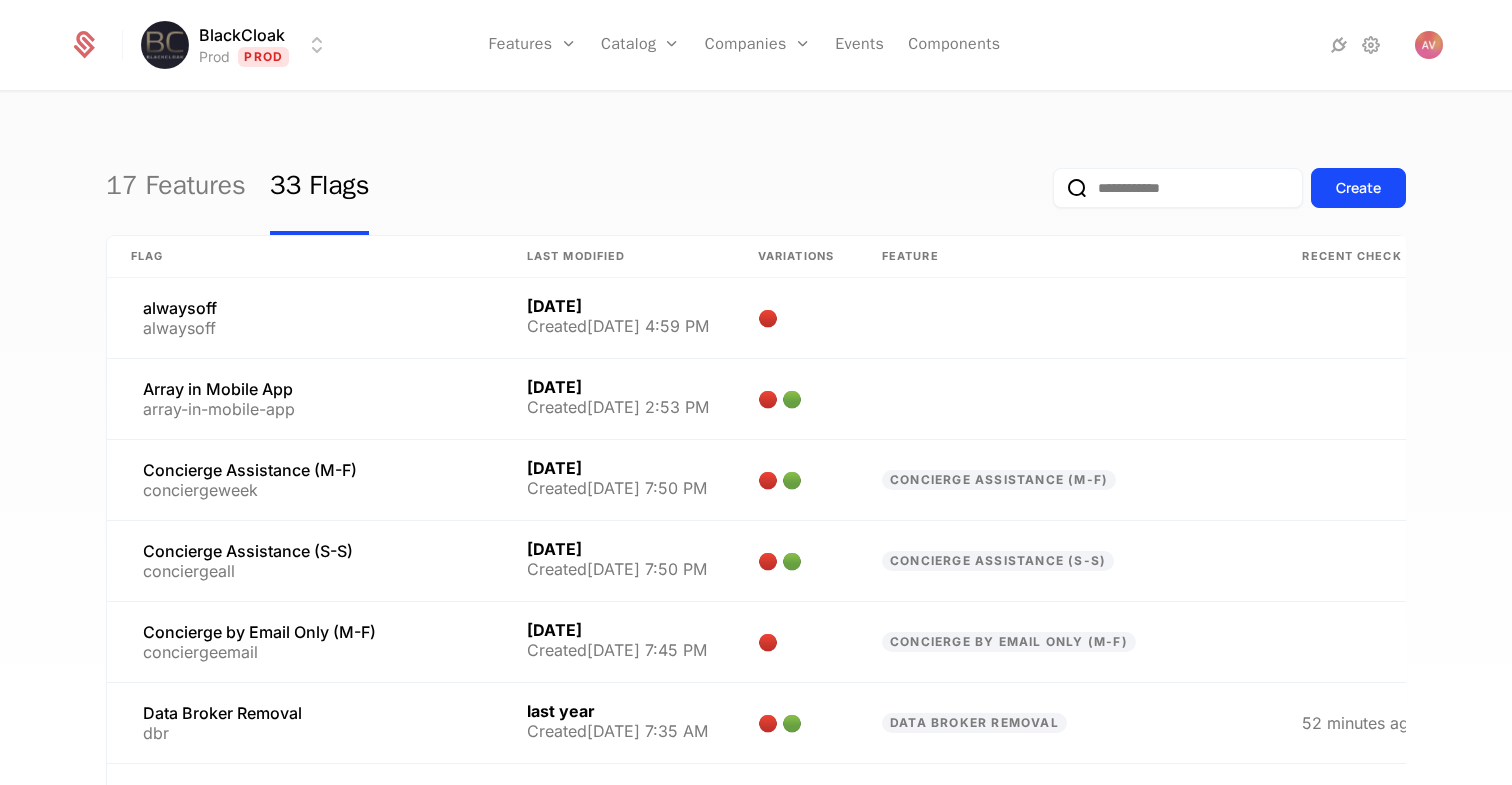 scroll, scrollTop: 471, scrollLeft: 0, axis: vertical 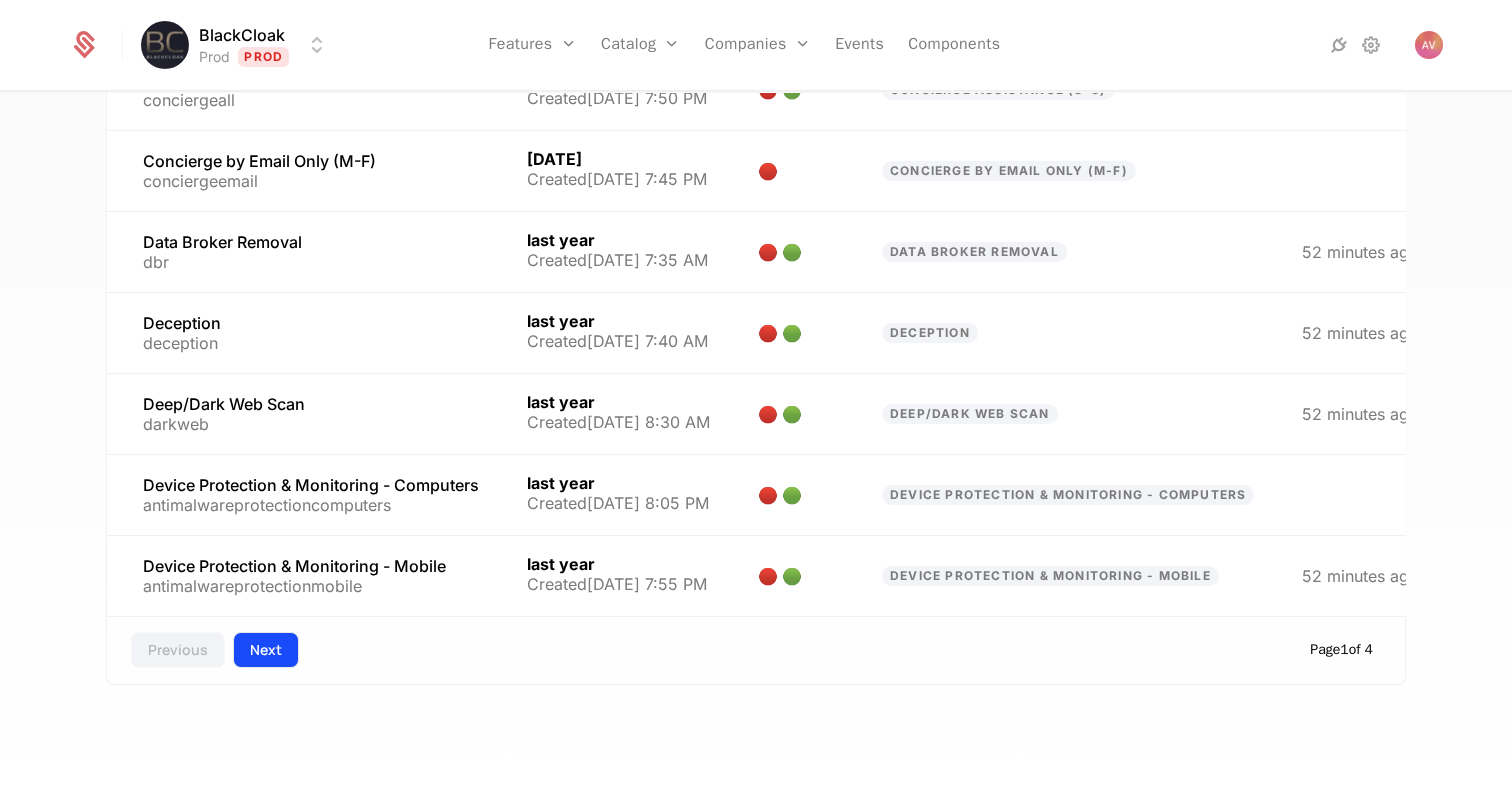 click on "Next" at bounding box center (266, 650) 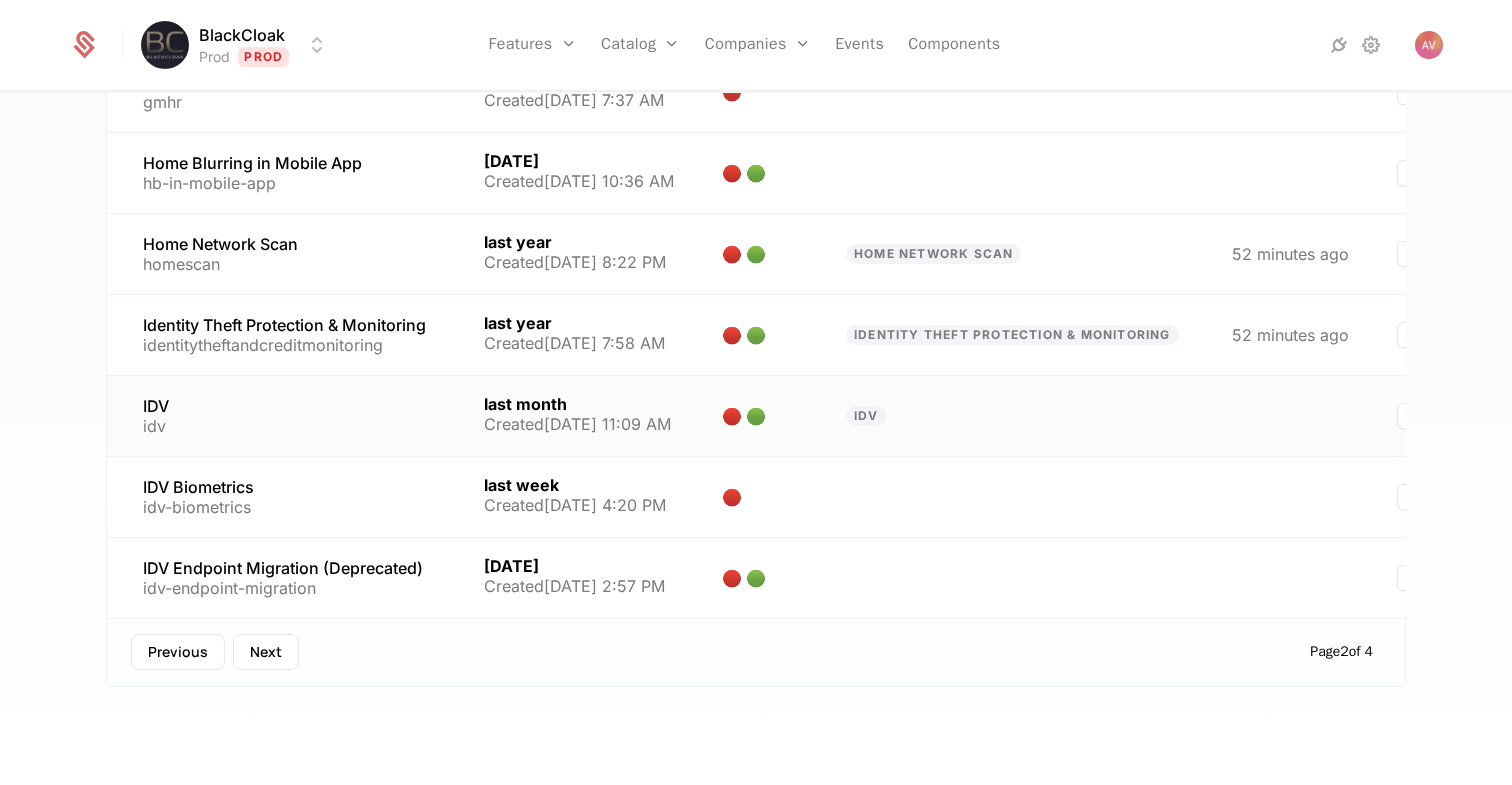 scroll, scrollTop: 471, scrollLeft: 0, axis: vertical 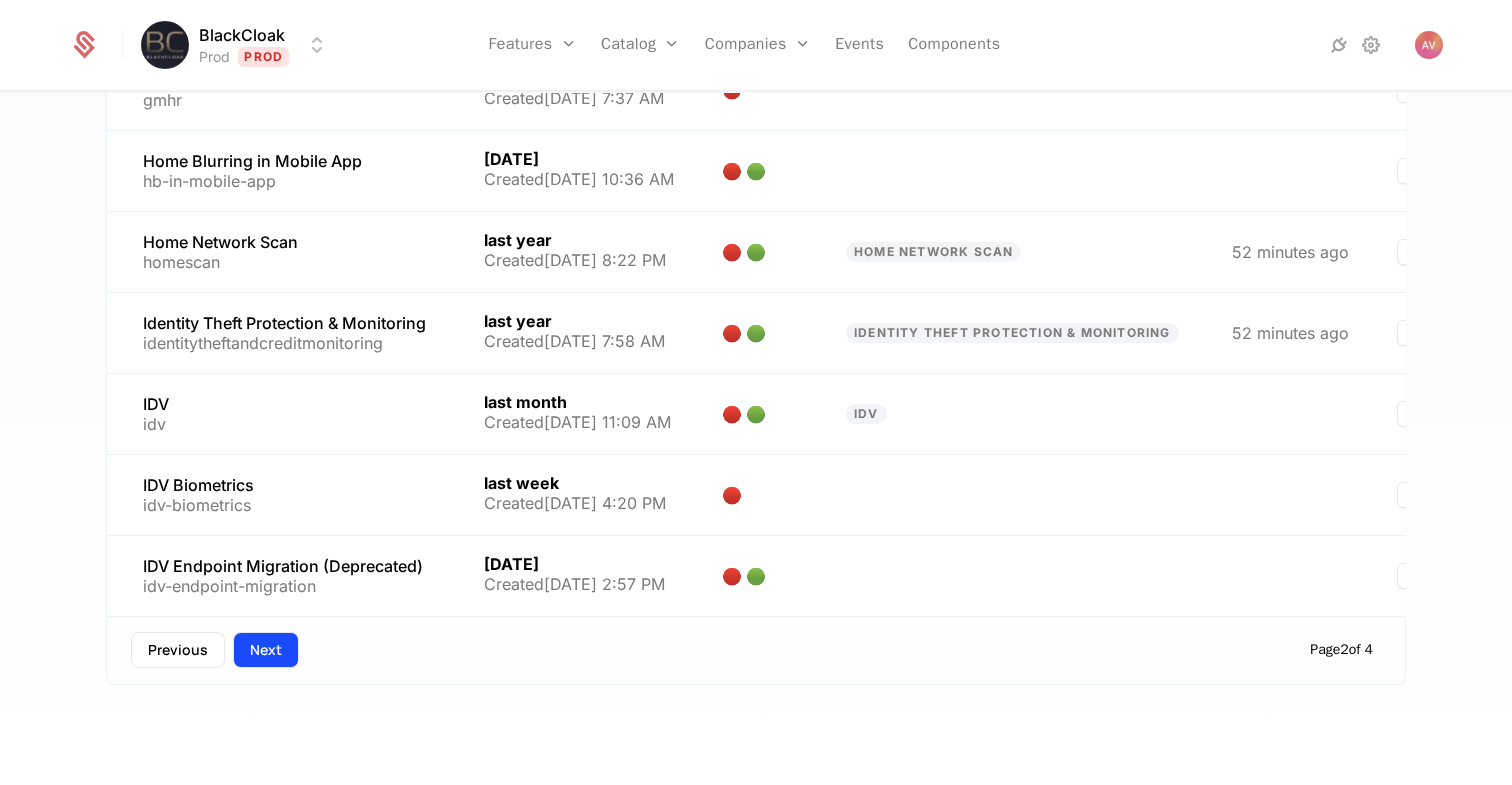 click on "Next" at bounding box center [266, 650] 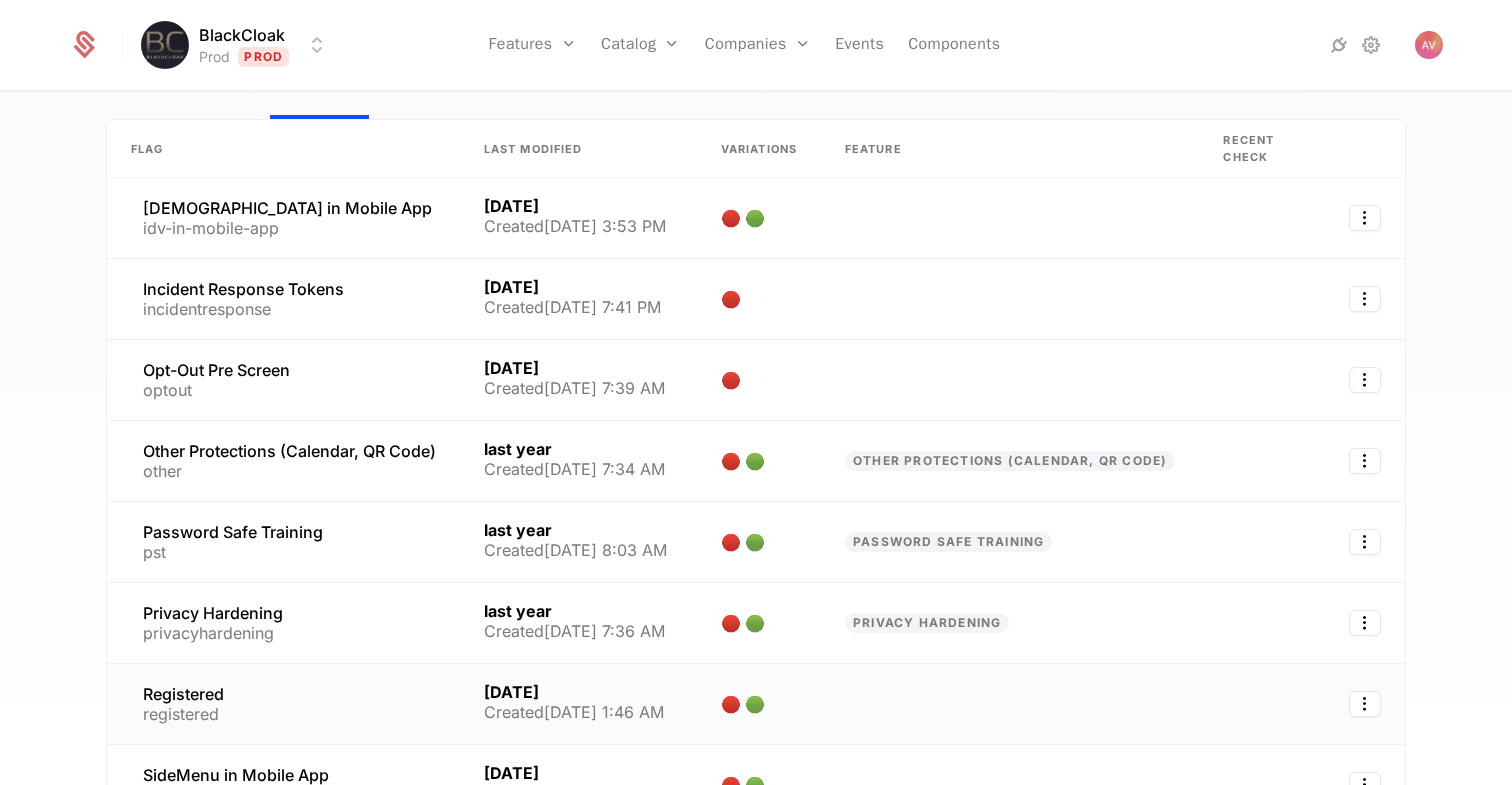 scroll, scrollTop: 0, scrollLeft: 0, axis: both 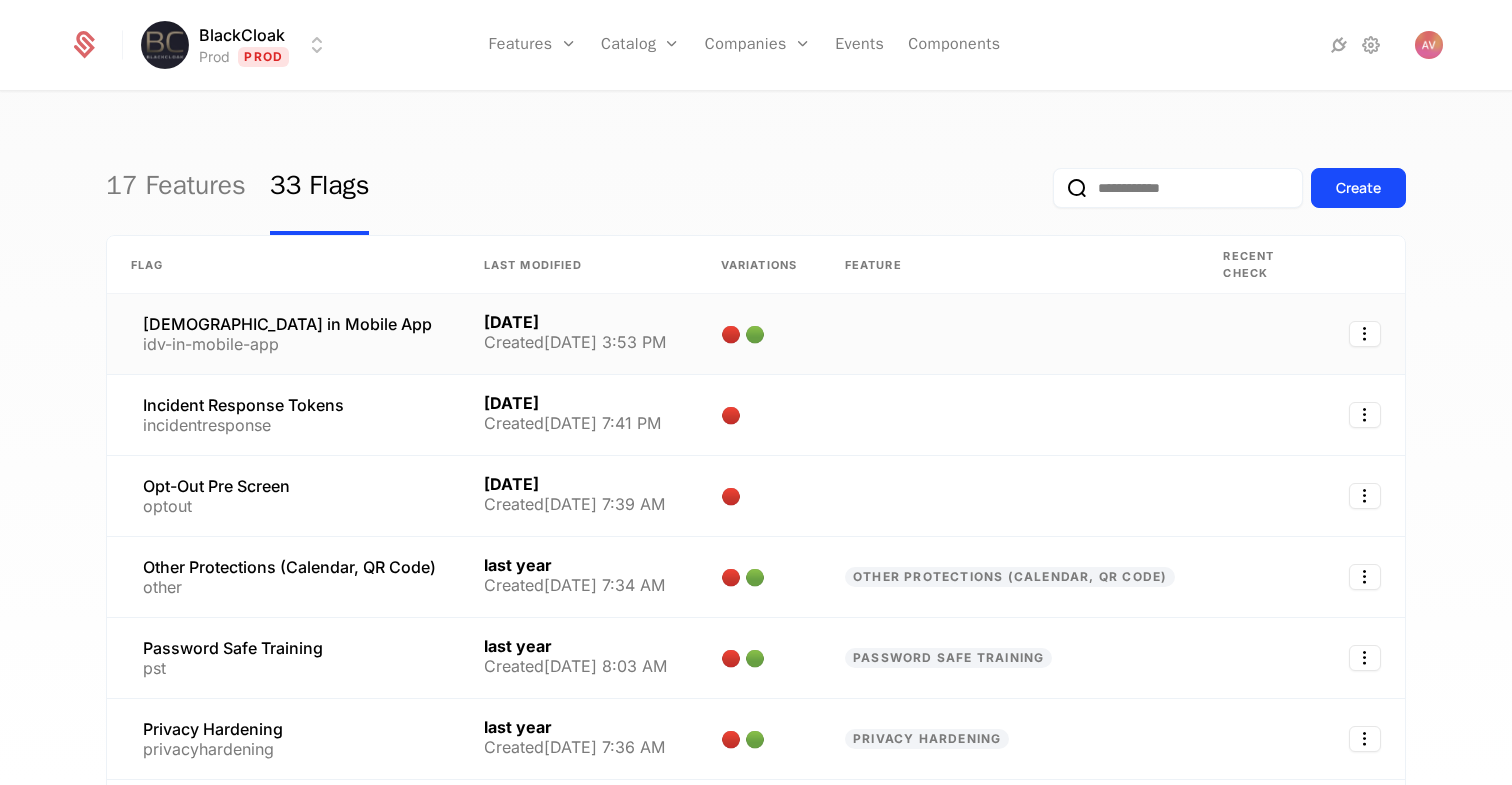 click on "IDV in Mobile App idv-in-mobile-app" at bounding box center [283, 334] 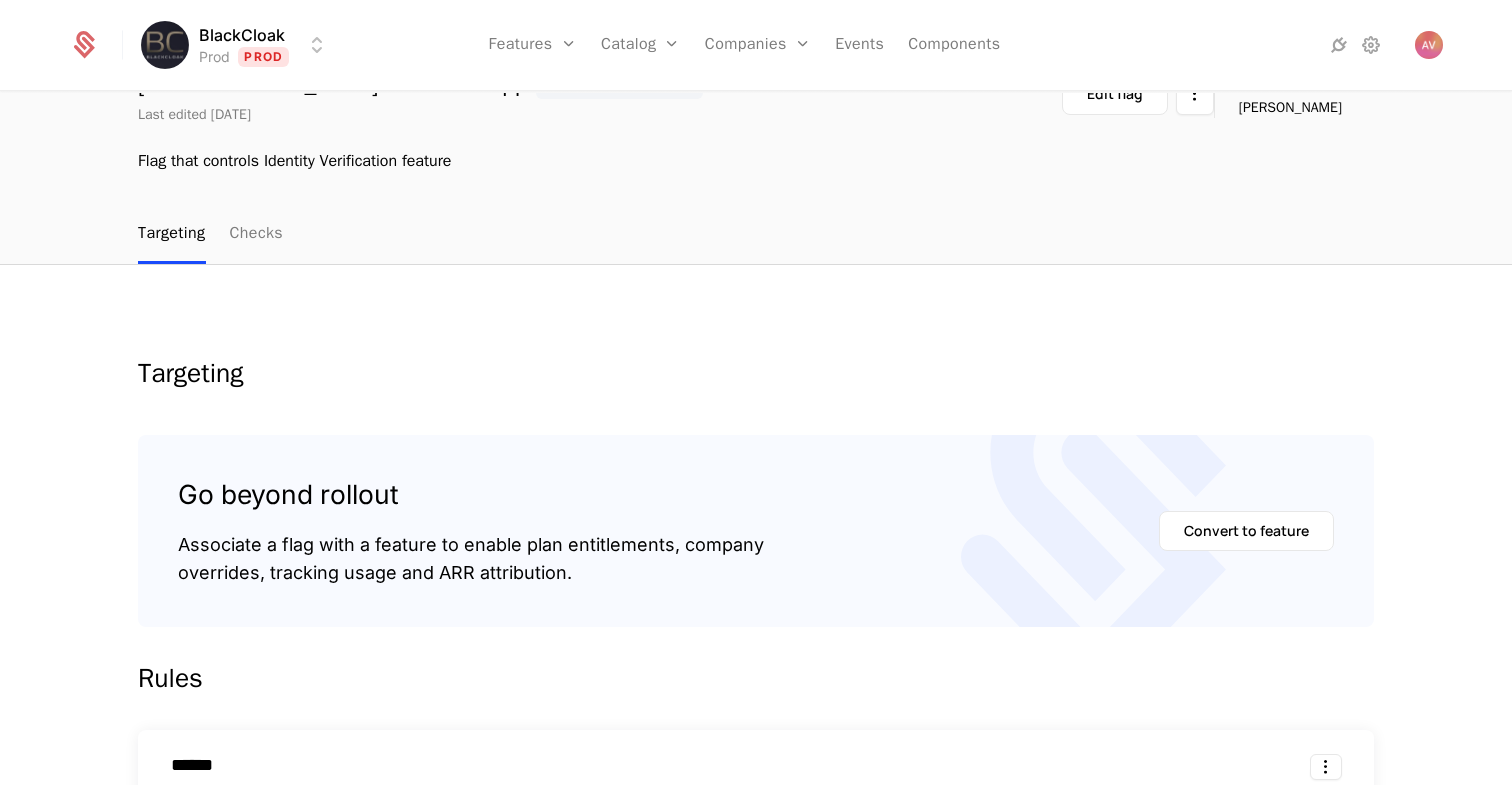 scroll, scrollTop: 0, scrollLeft: 0, axis: both 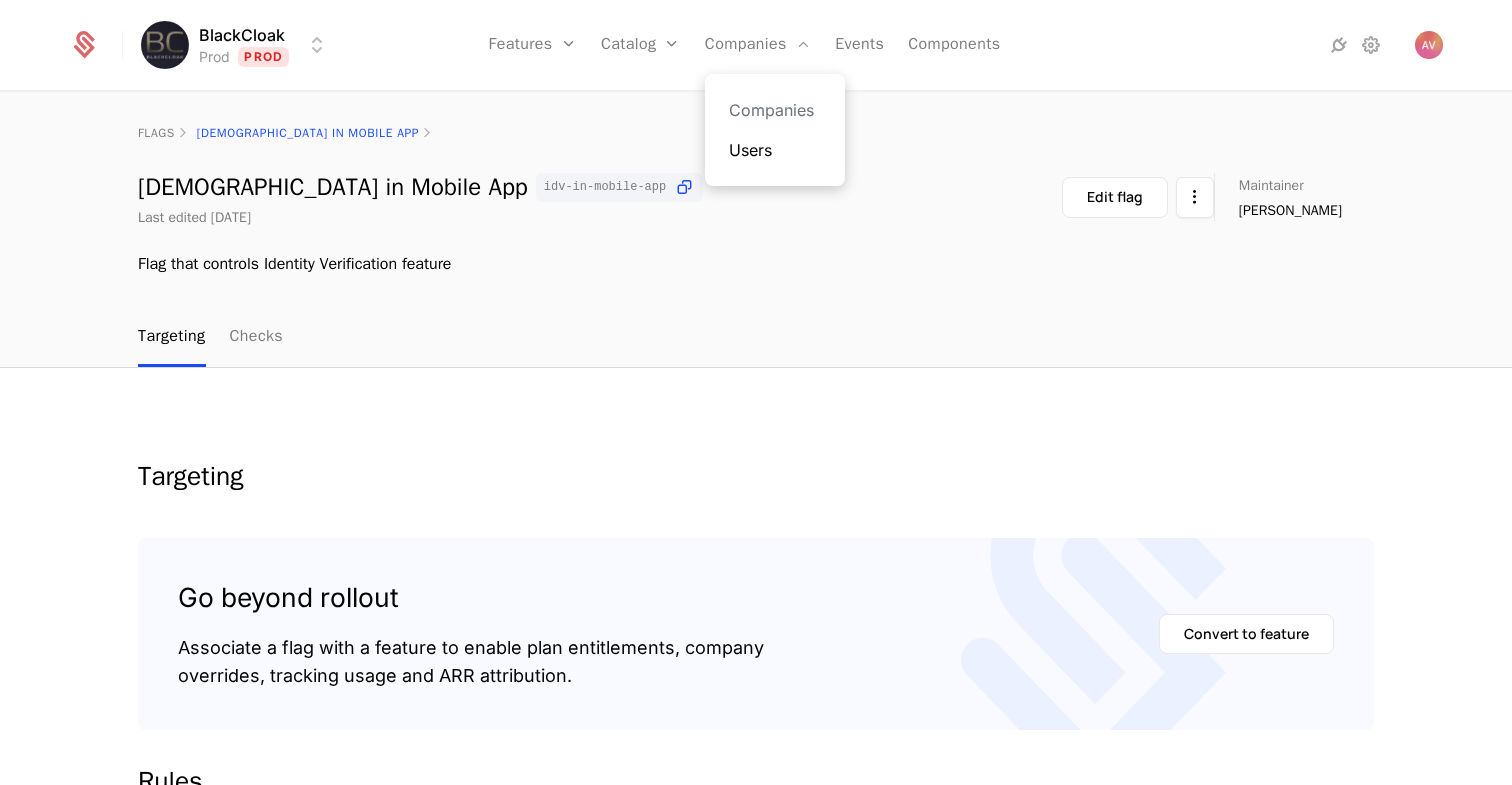 click on "Users" at bounding box center (775, 150) 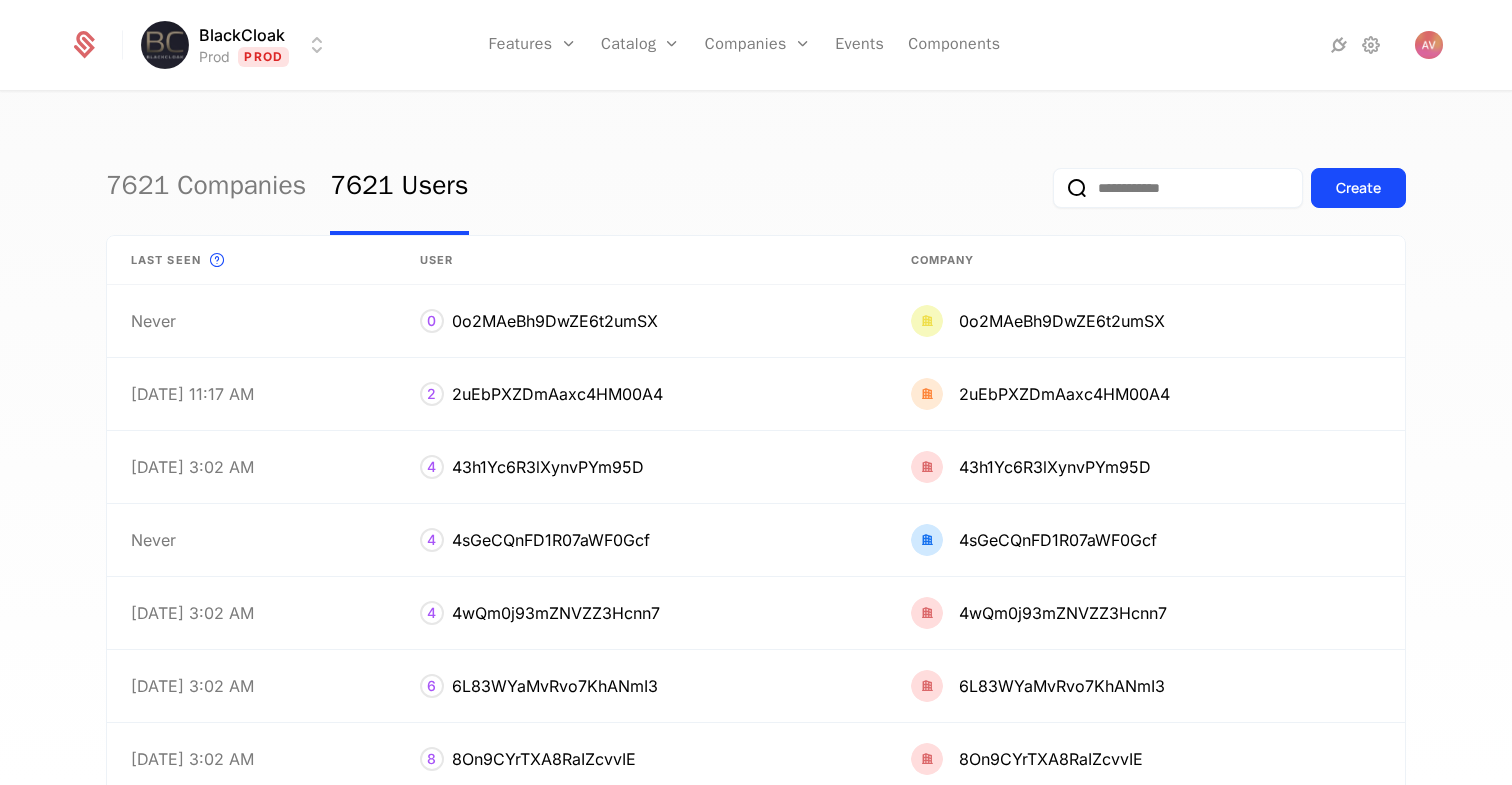 click at bounding box center [1178, 188] 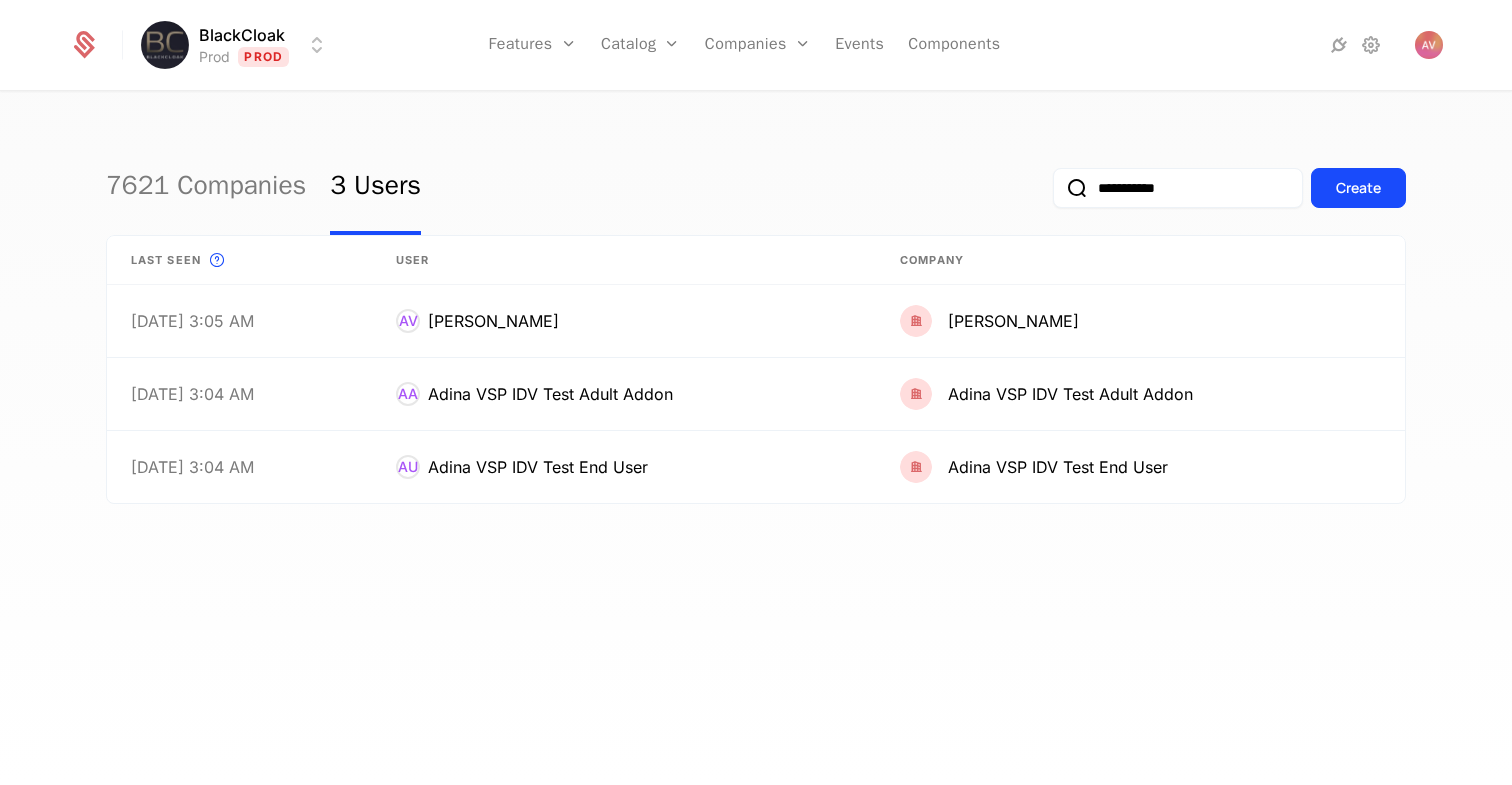 click on "**********" at bounding box center (1178, 188) 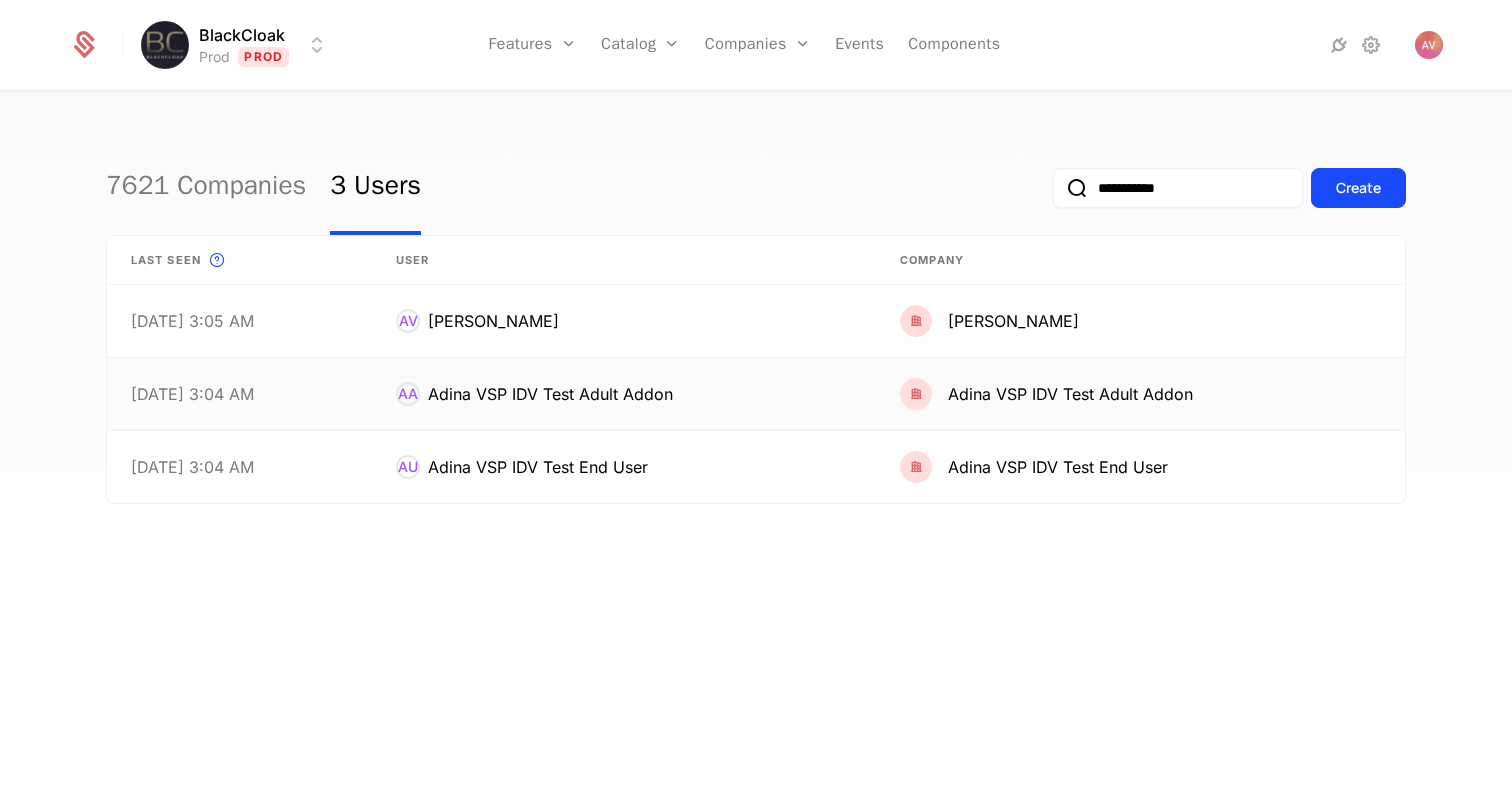 type on "**********" 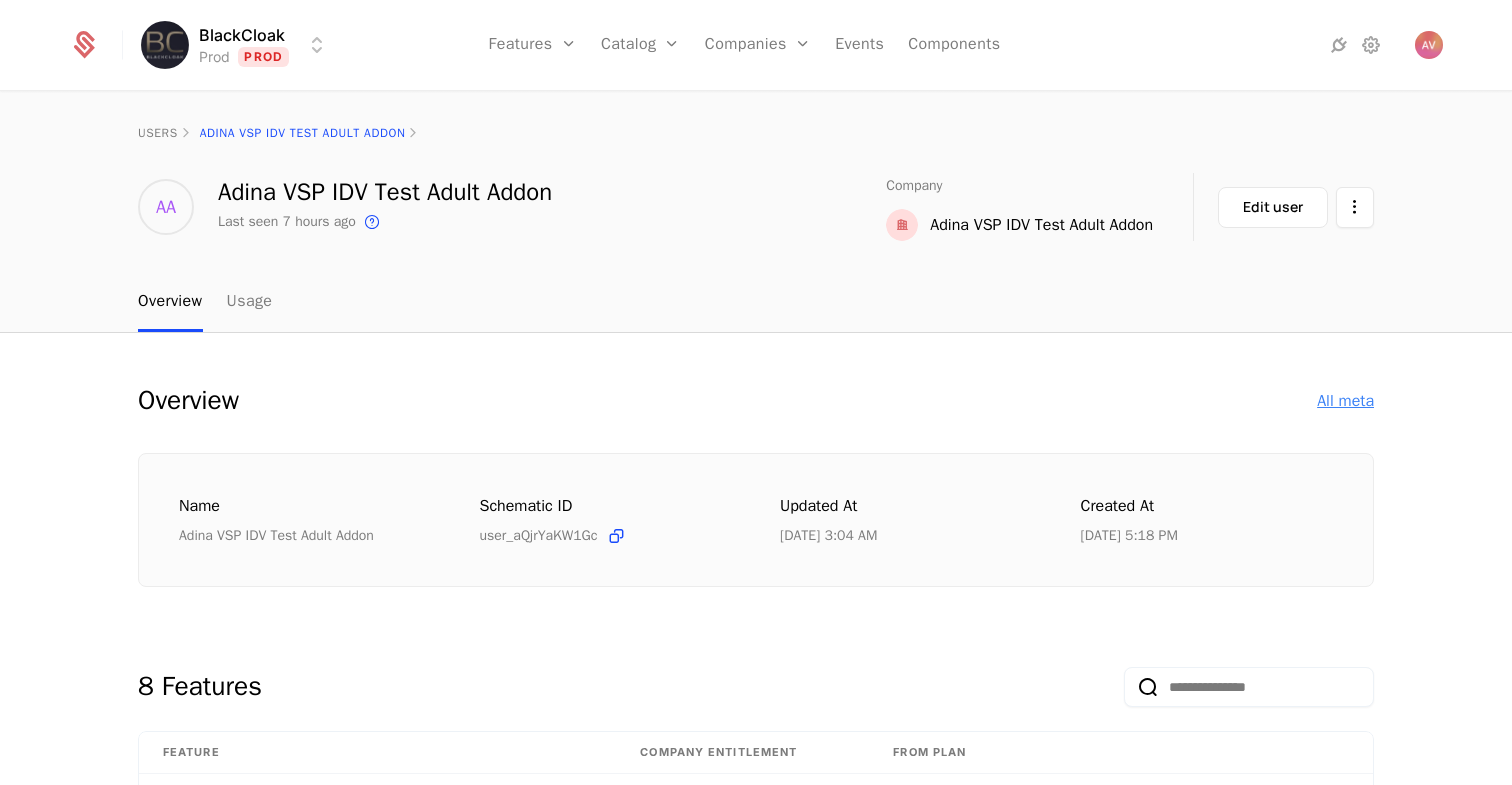 click on "All meta" at bounding box center [1345, 401] 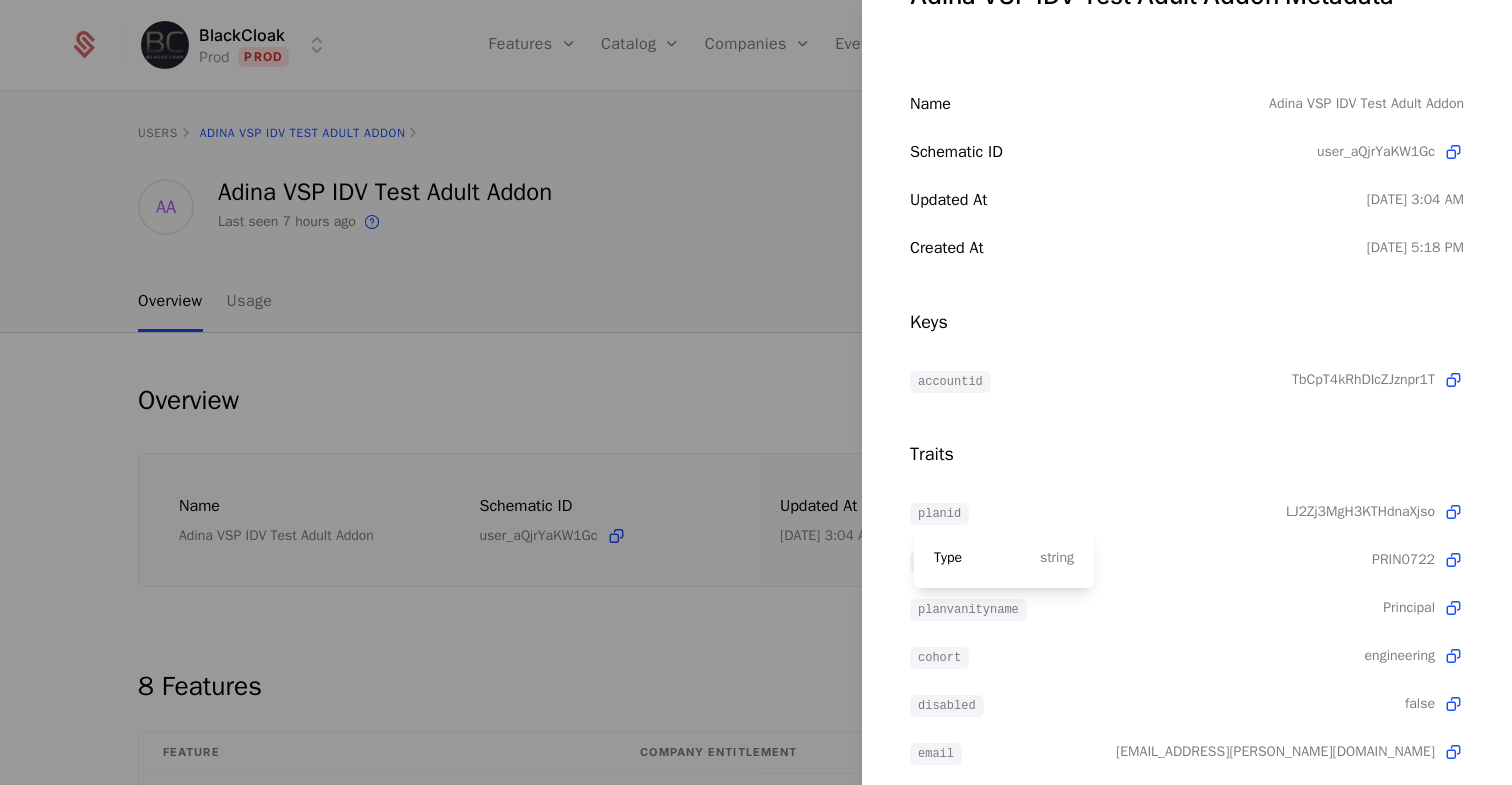 scroll, scrollTop: 95, scrollLeft: 0, axis: vertical 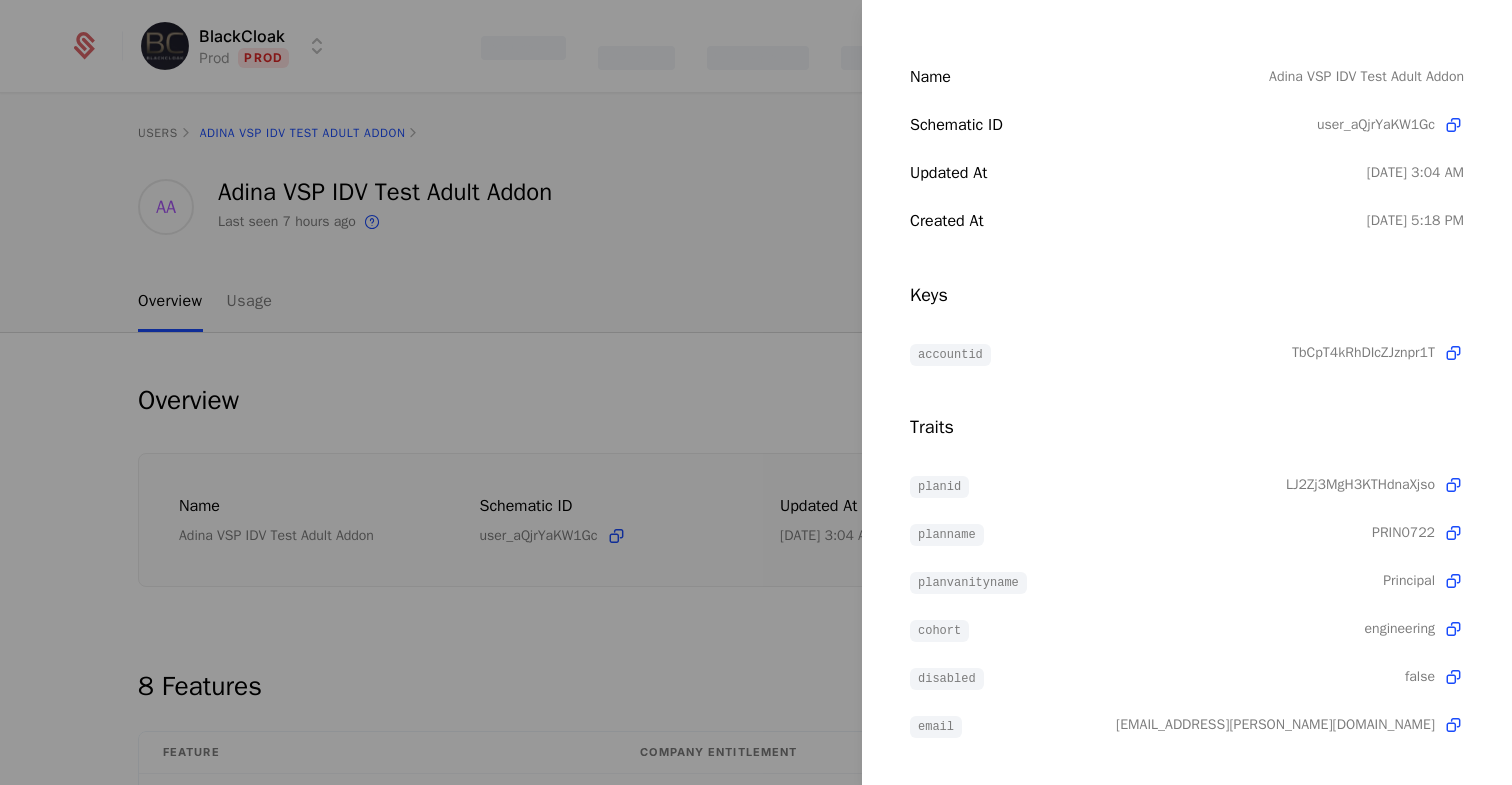 click at bounding box center [756, 392] 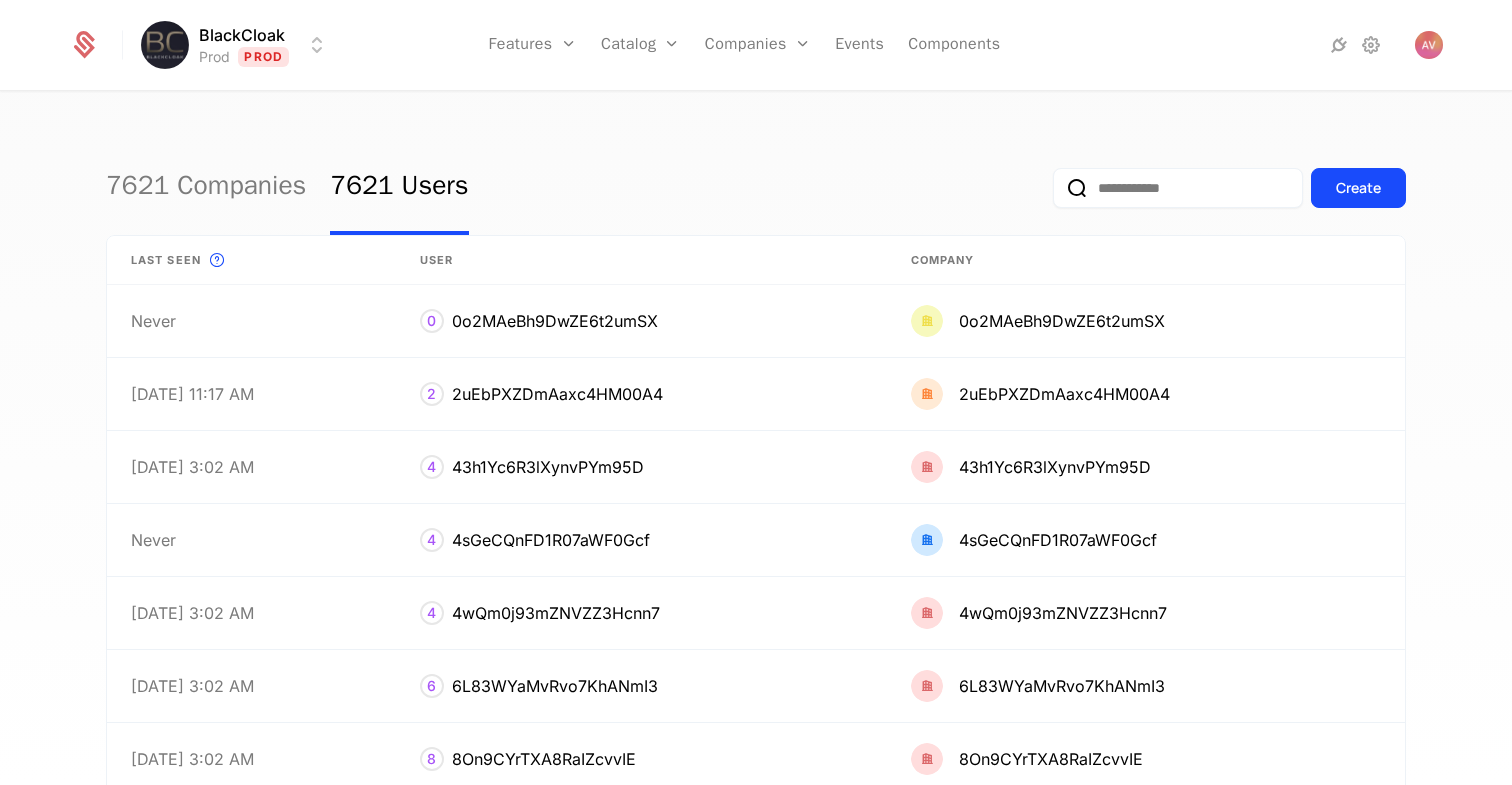 click at bounding box center [1178, 188] 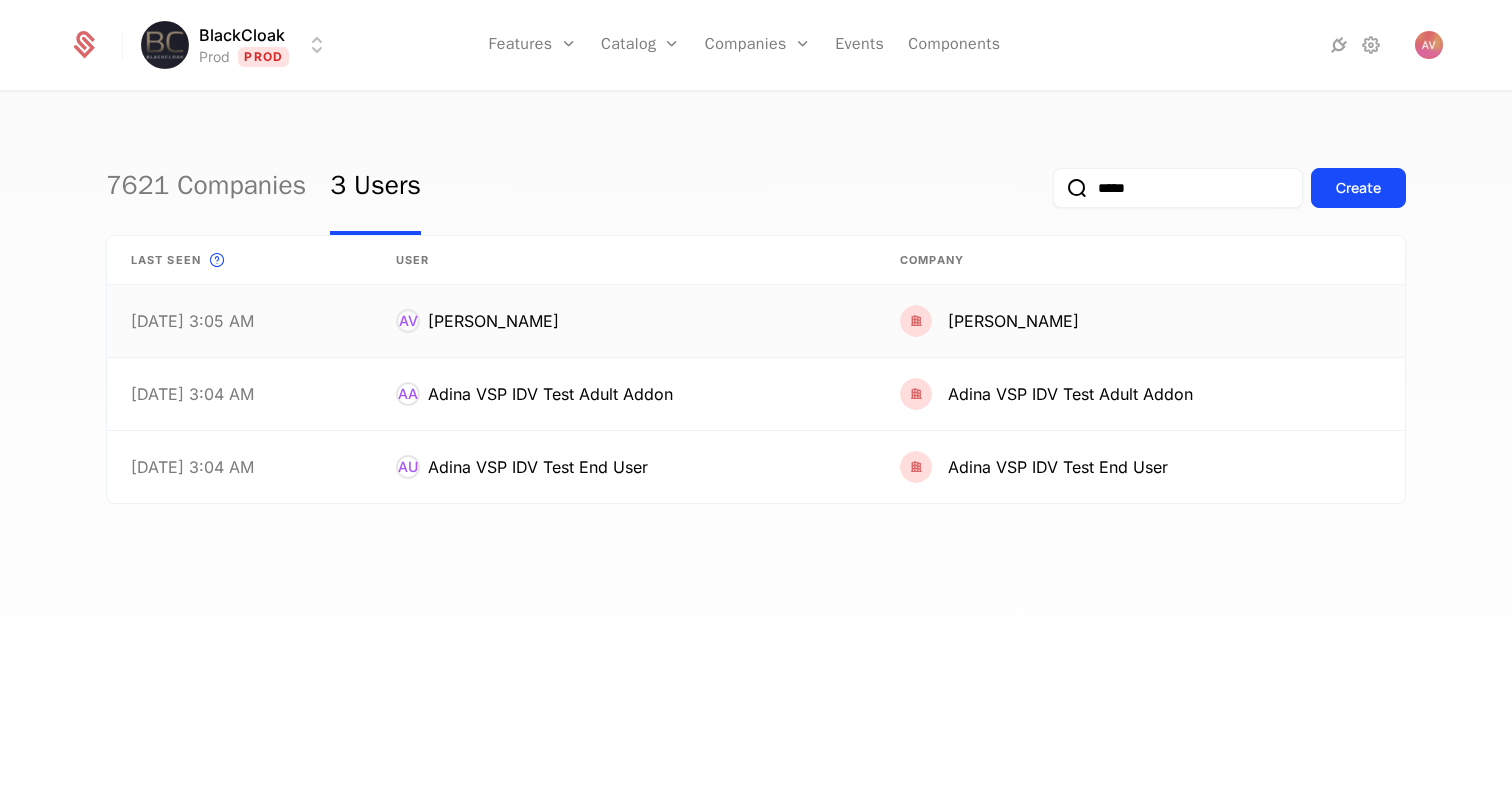 type on "*****" 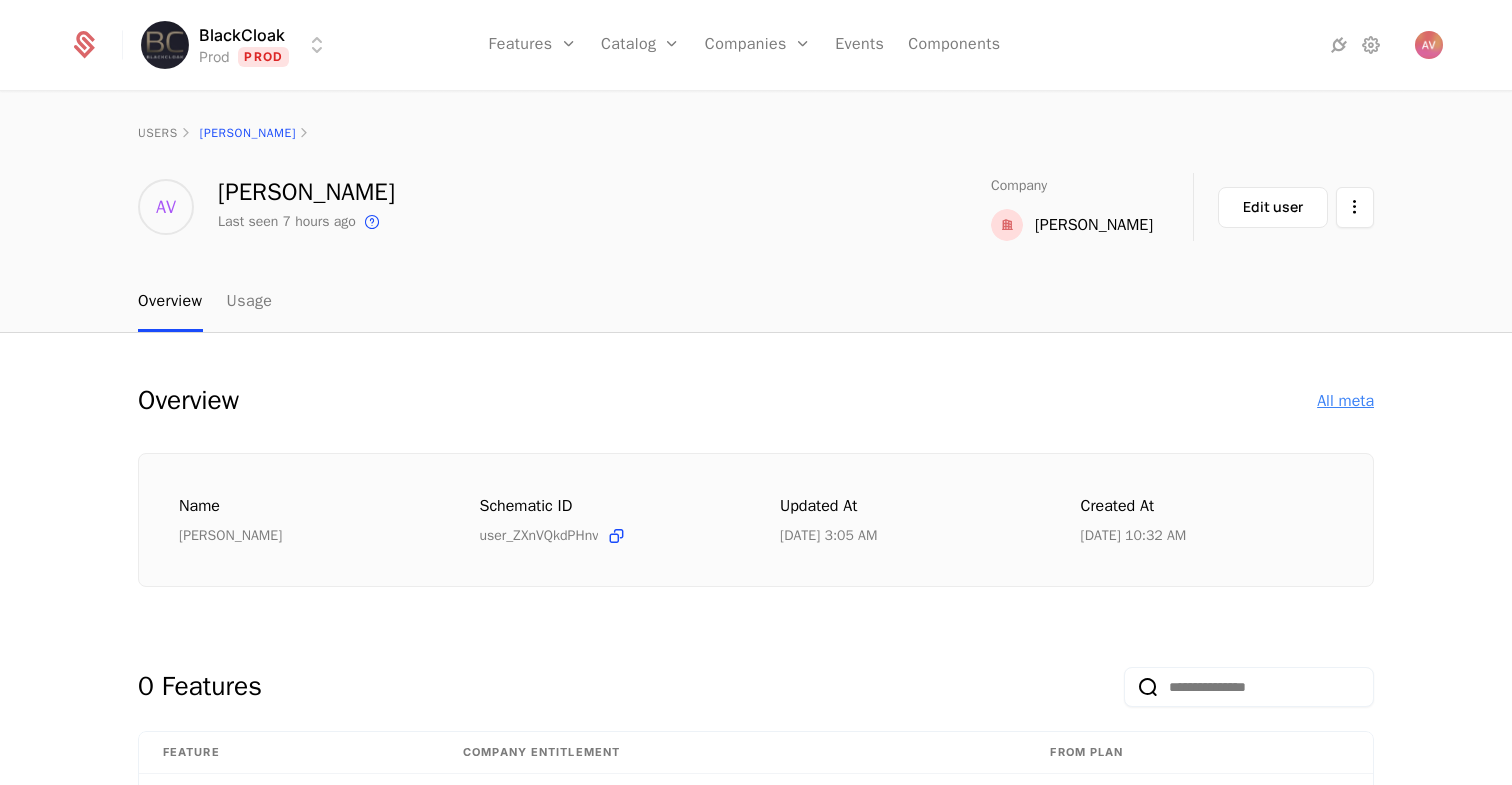 click on "All meta" at bounding box center (1345, 401) 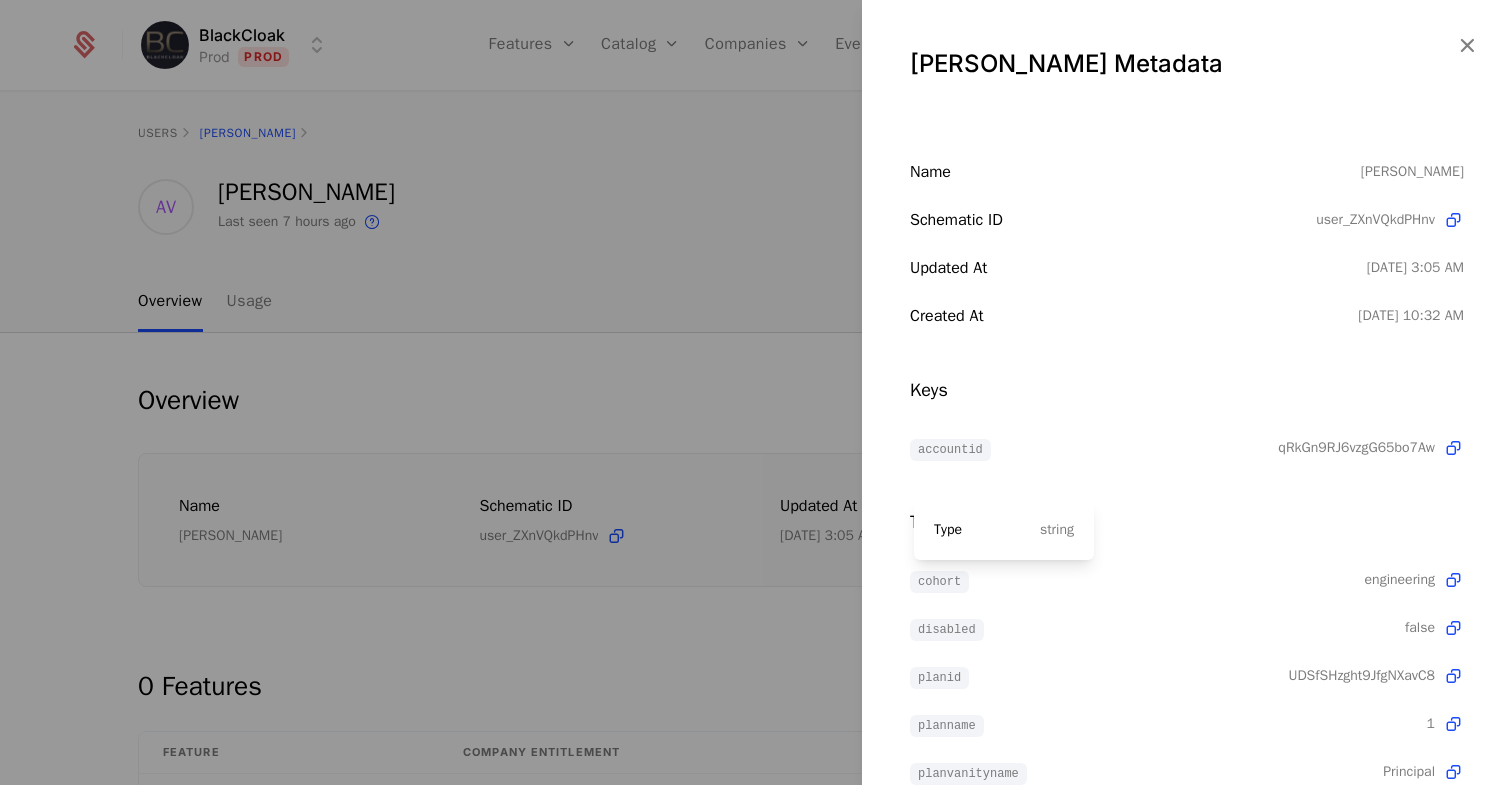 scroll, scrollTop: 95, scrollLeft: 0, axis: vertical 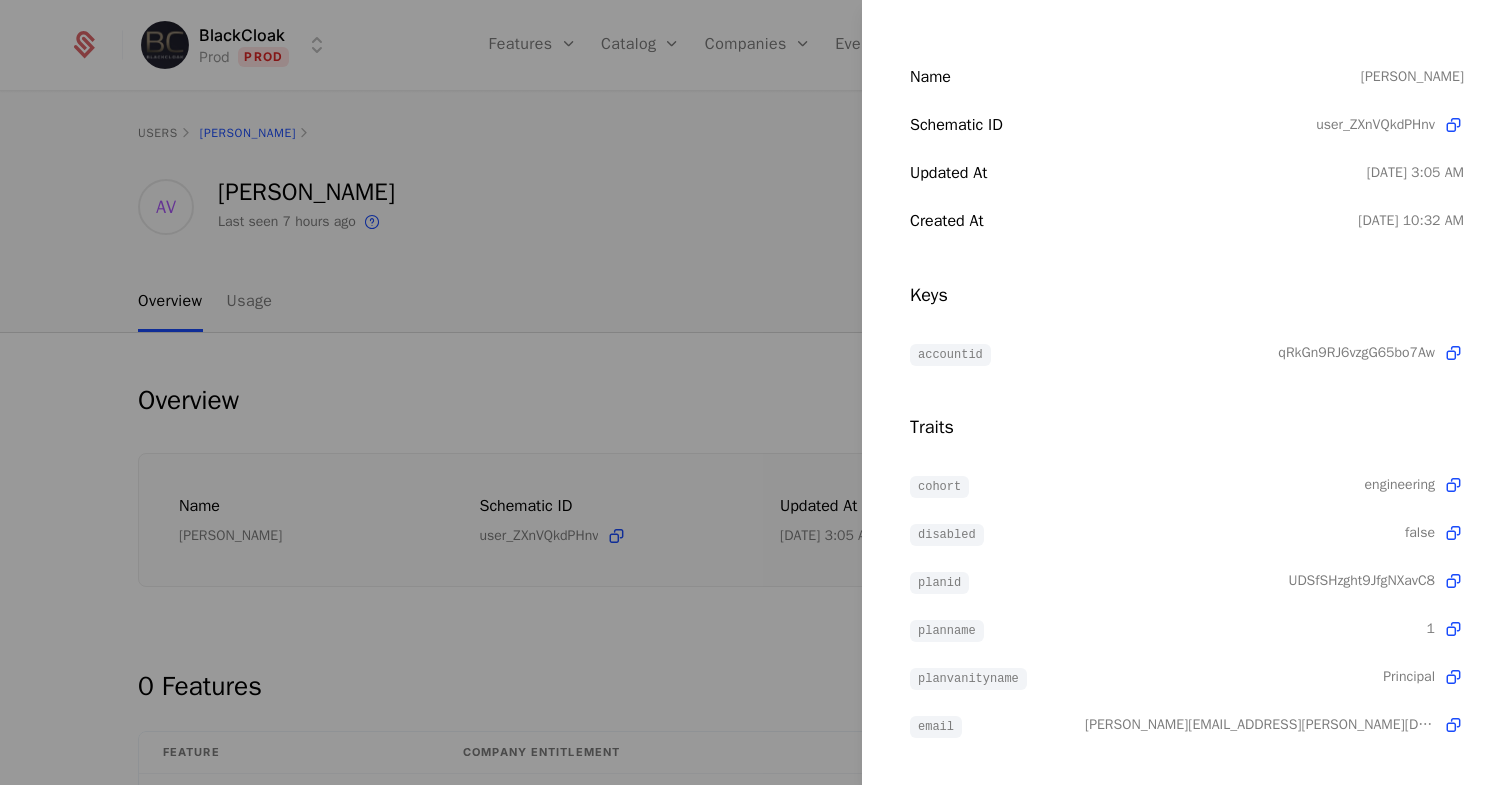 click at bounding box center (756, 392) 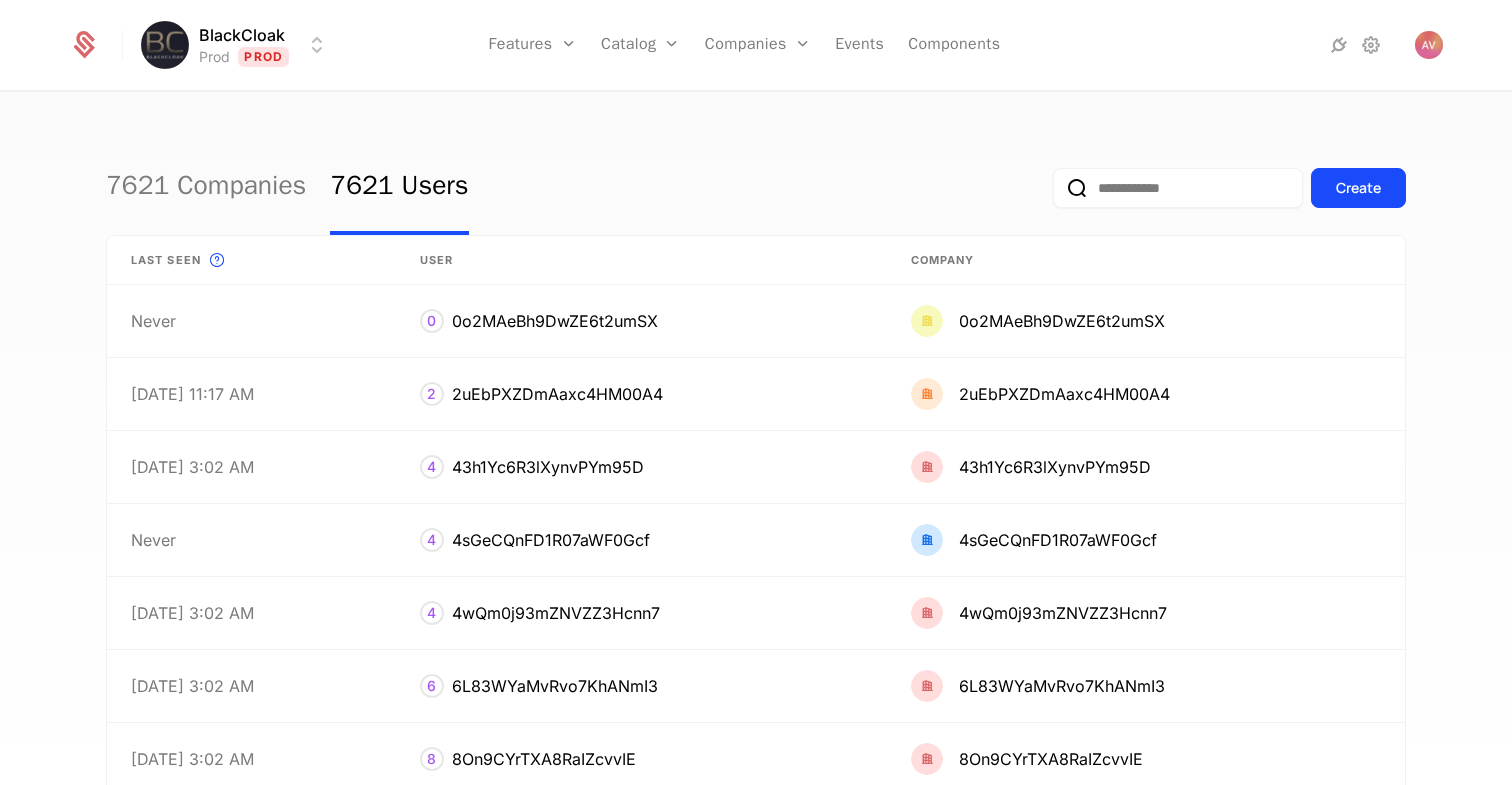 click at bounding box center [1178, 188] 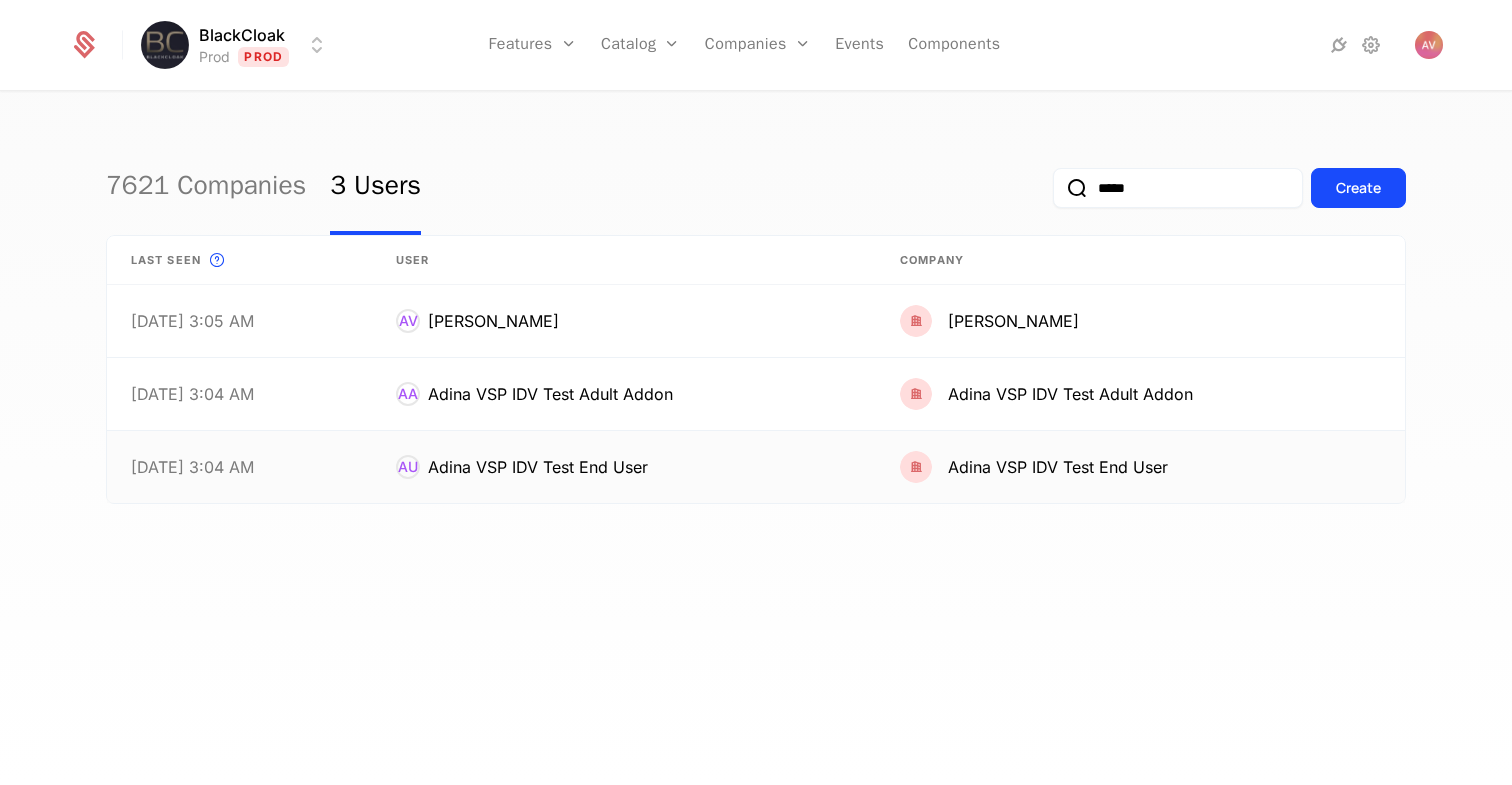 type on "*****" 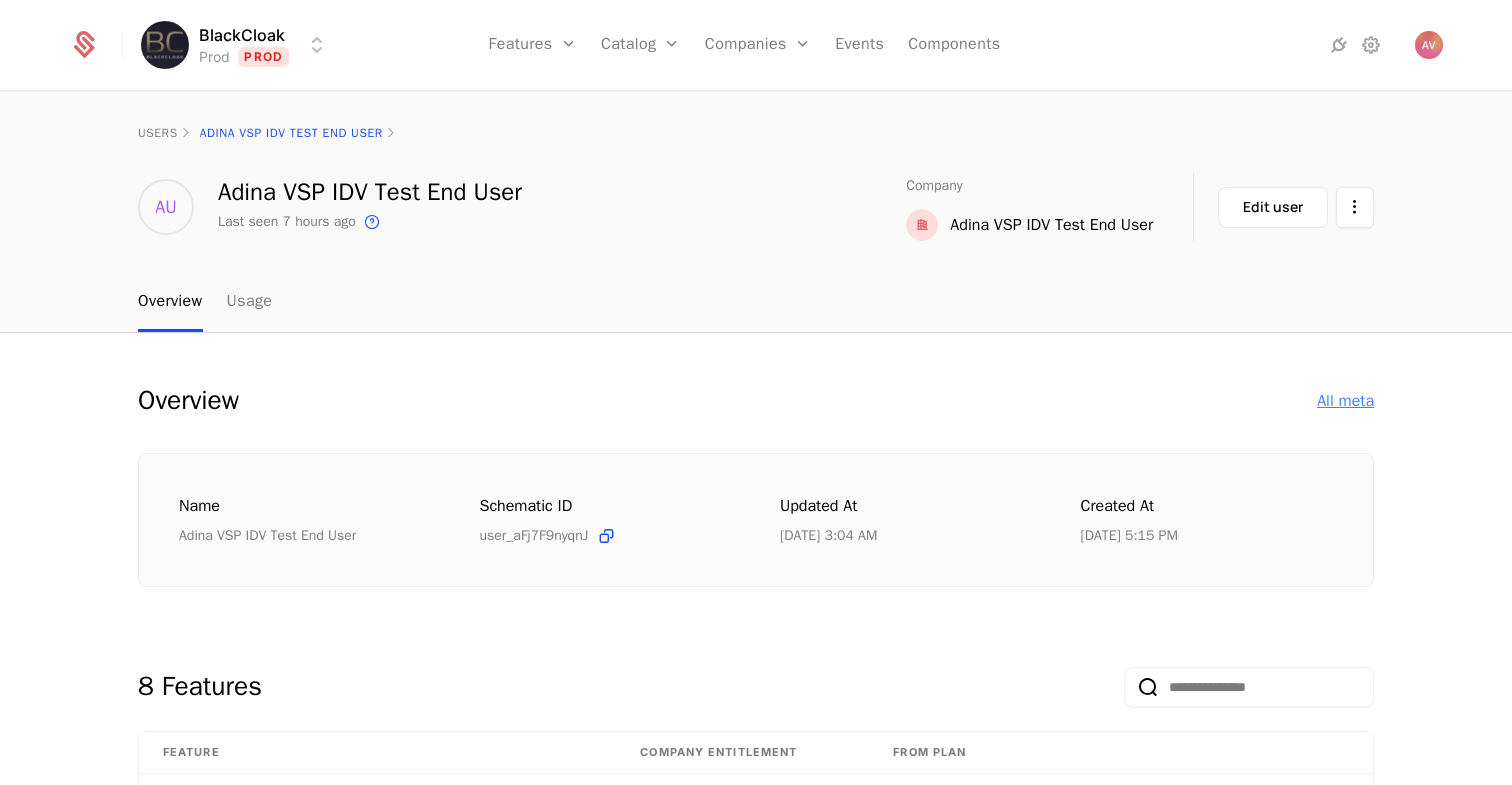 click on "All meta" at bounding box center (1345, 401) 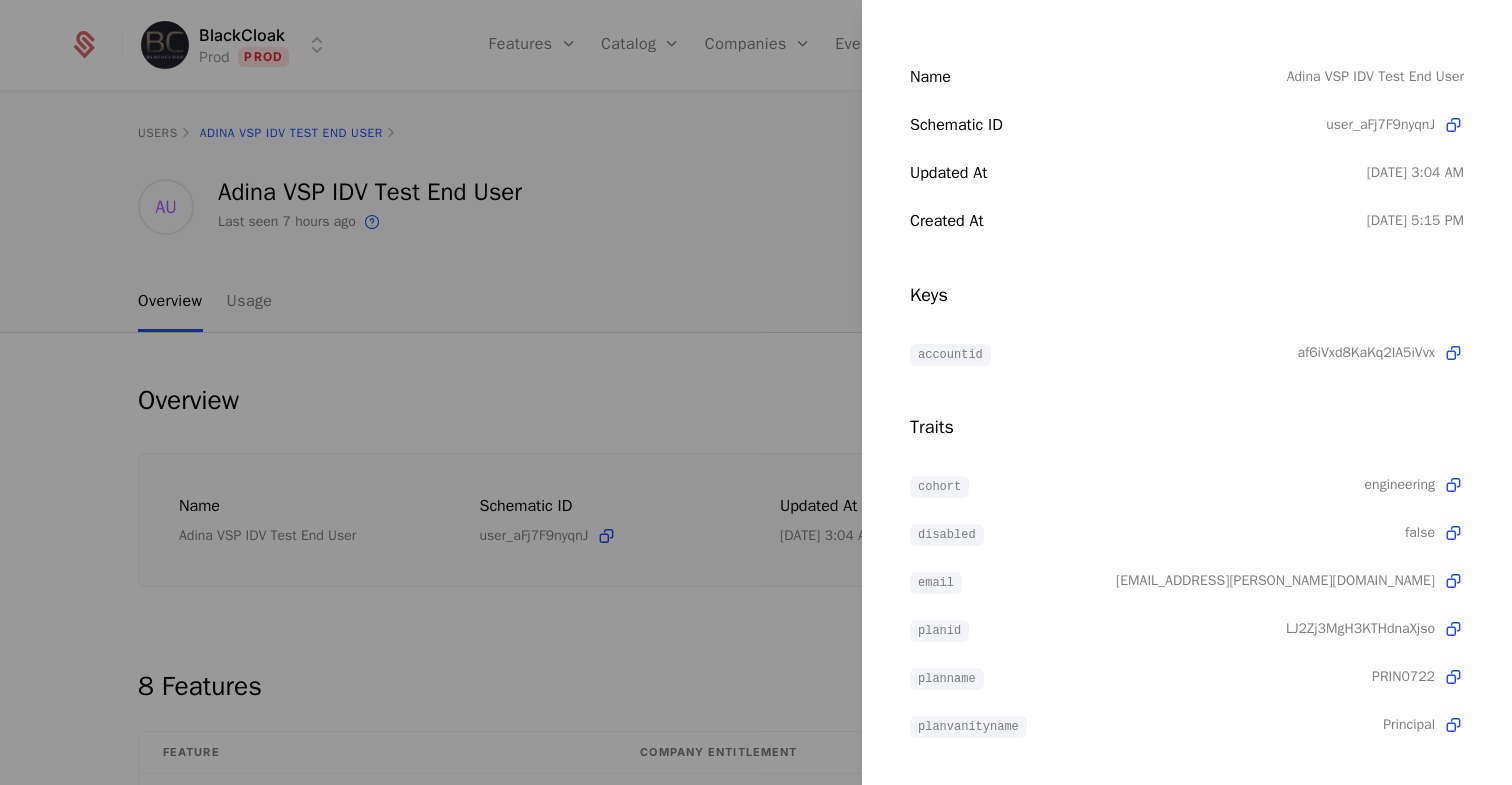 scroll, scrollTop: 0, scrollLeft: 0, axis: both 